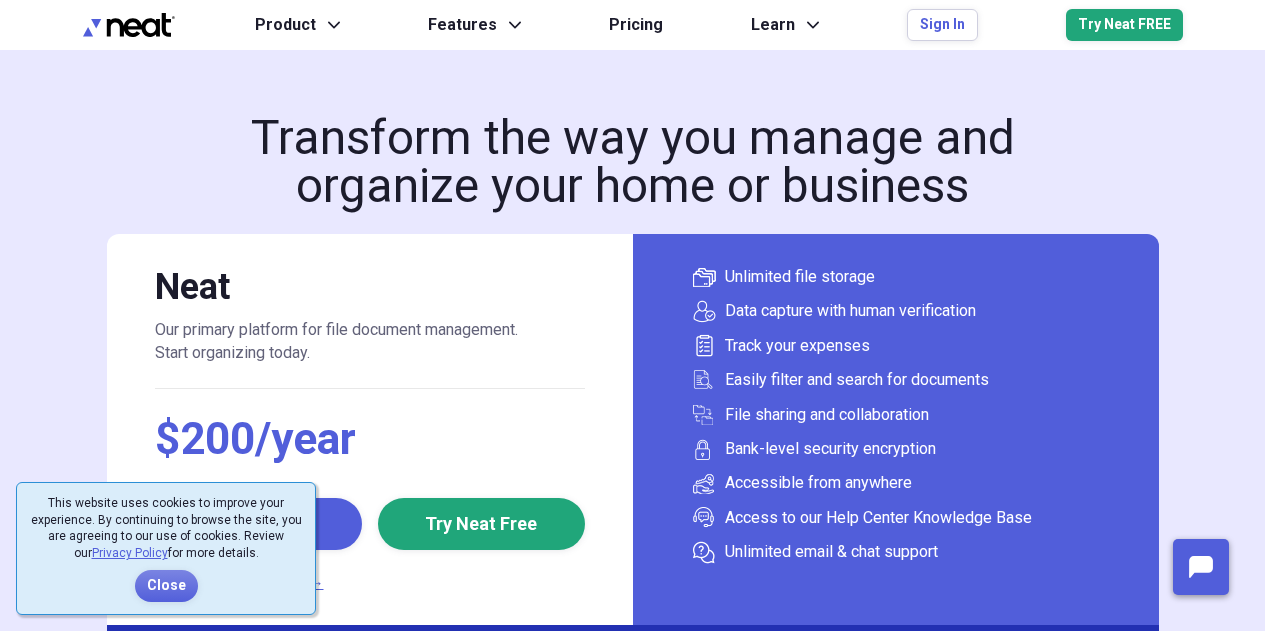 scroll, scrollTop: 0, scrollLeft: 0, axis: both 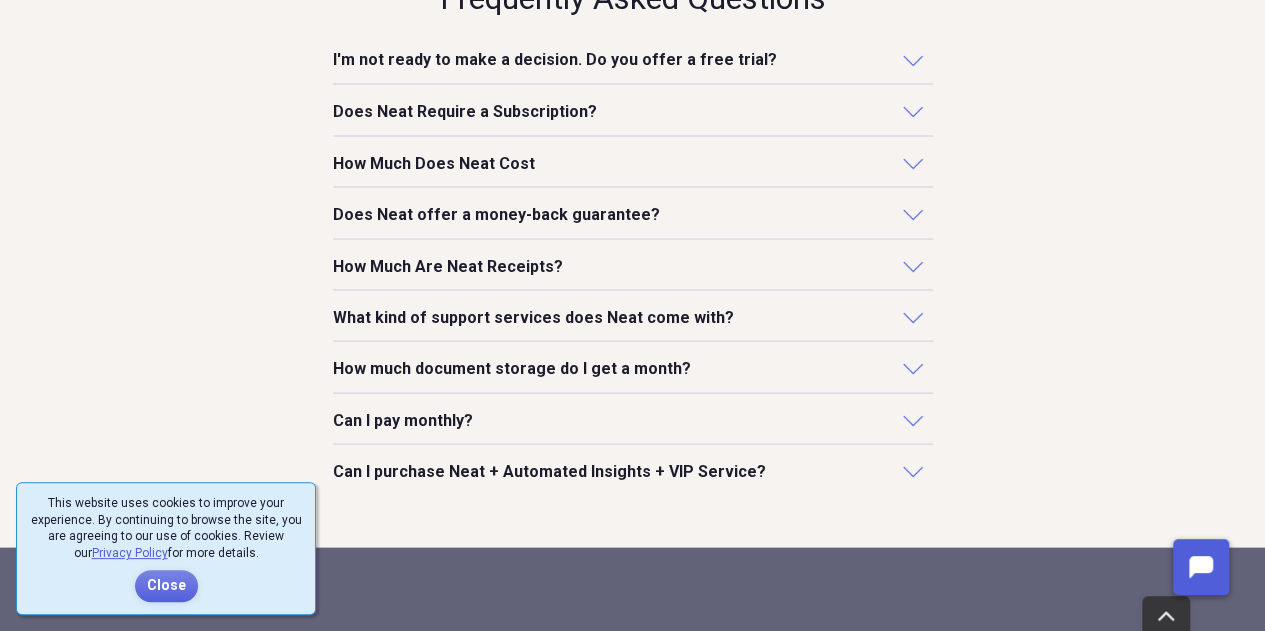 click on "Does Neat Require a Subscription?" at bounding box center [633, 111] 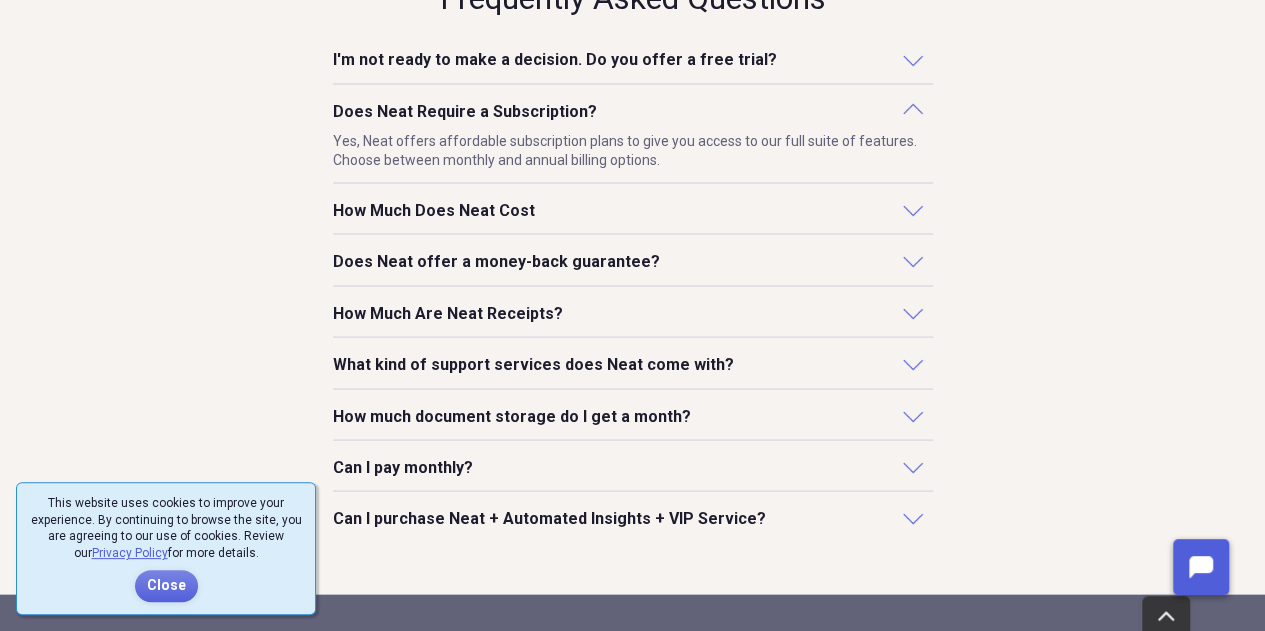 click on "How much document storage do I get a month?" at bounding box center (512, 416) 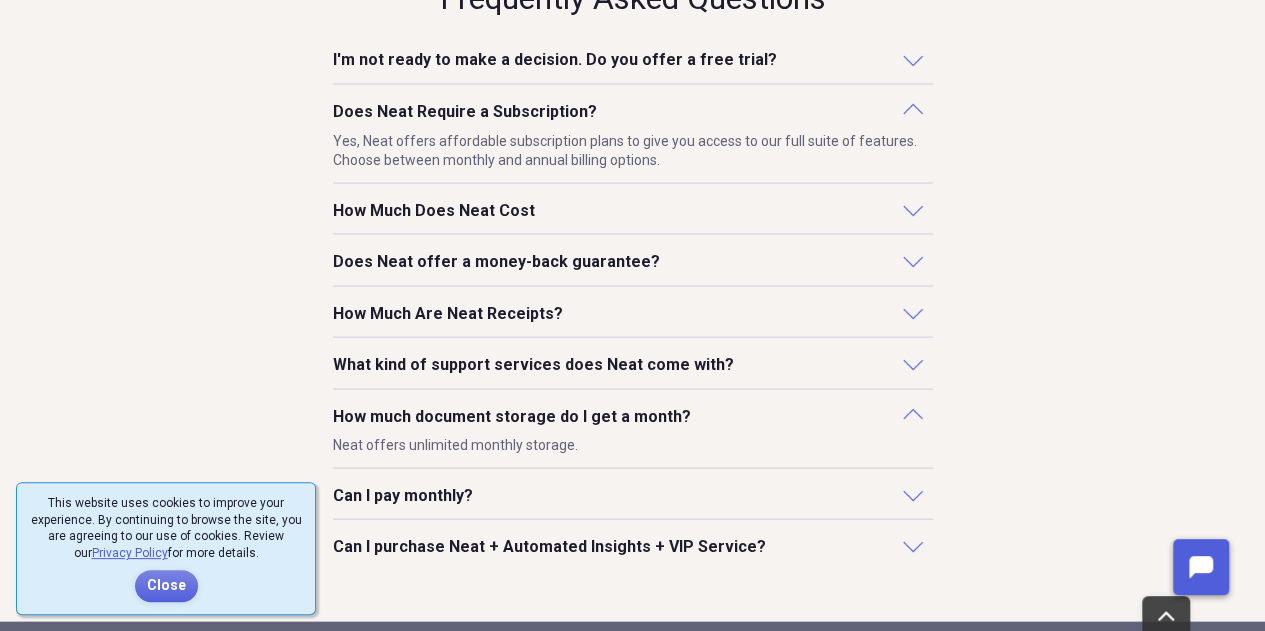 click on "Can I pay monthly?" at bounding box center (403, 495) 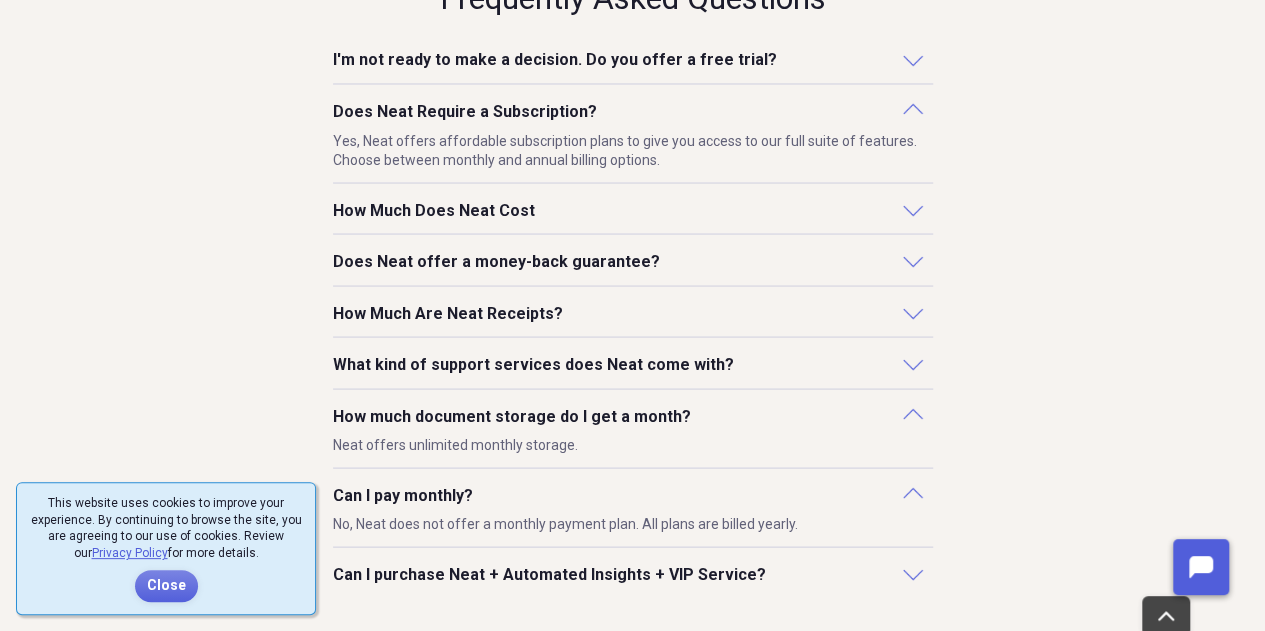 click on "What kind of support services does Neat come with?" at bounding box center (533, 364) 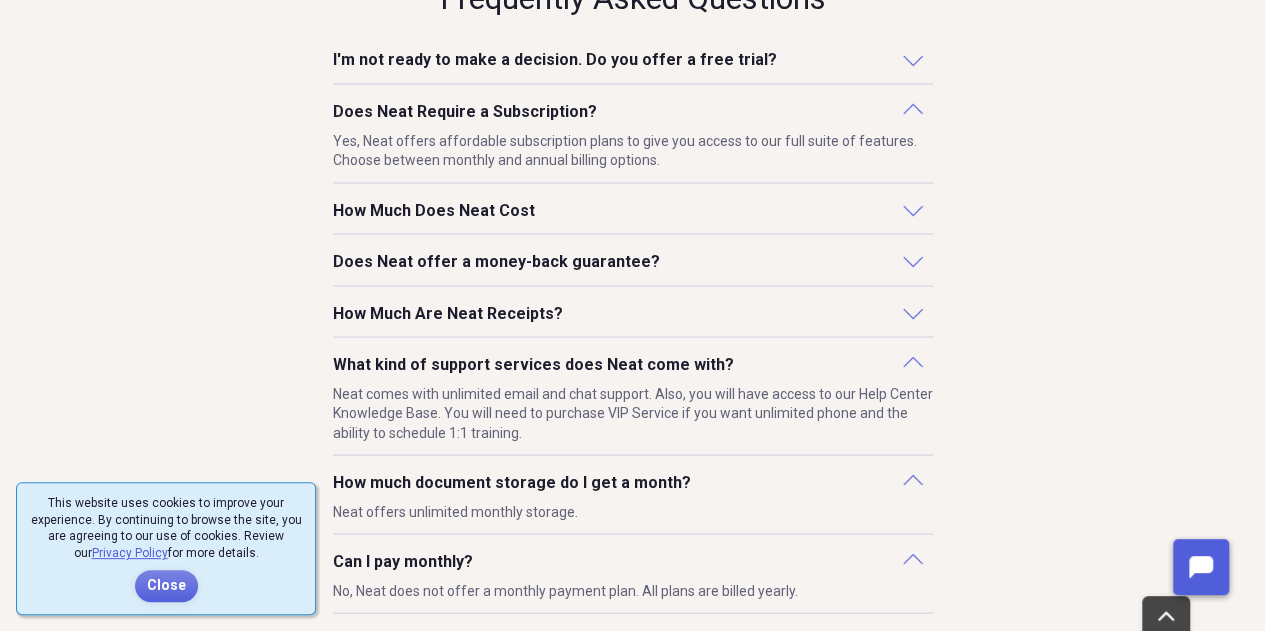 click on "How Much Are Neat Receipts?" at bounding box center (448, 313) 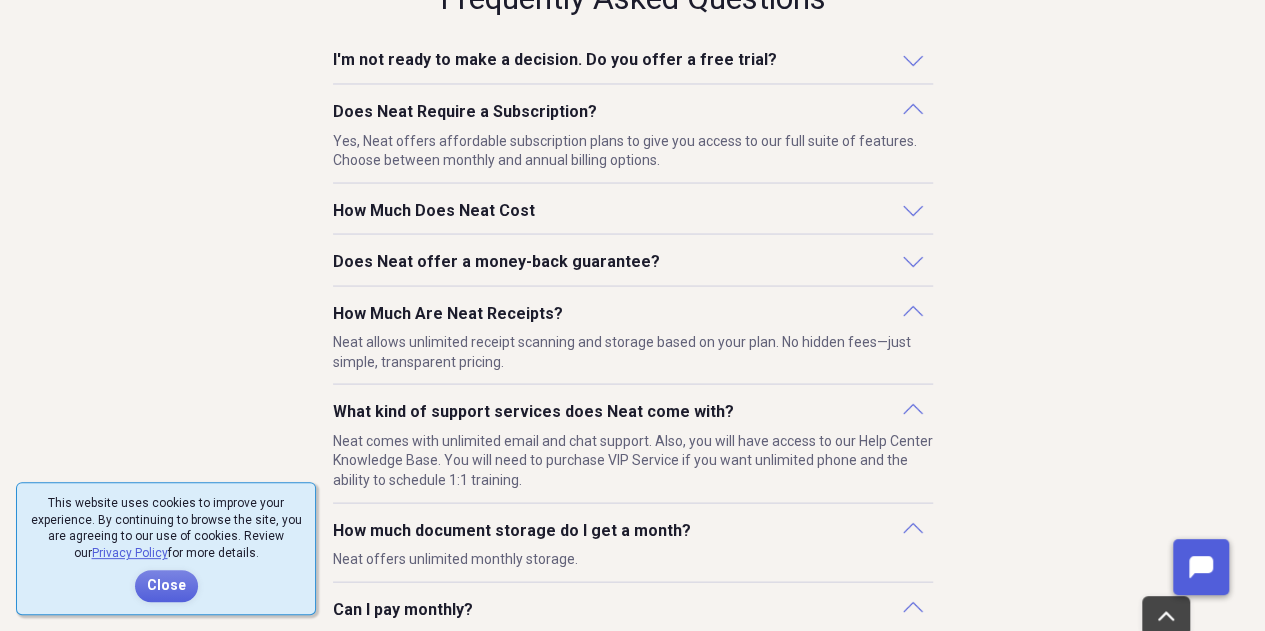 click on "Does Neat offer a money-back guarantee?" at bounding box center [496, 261] 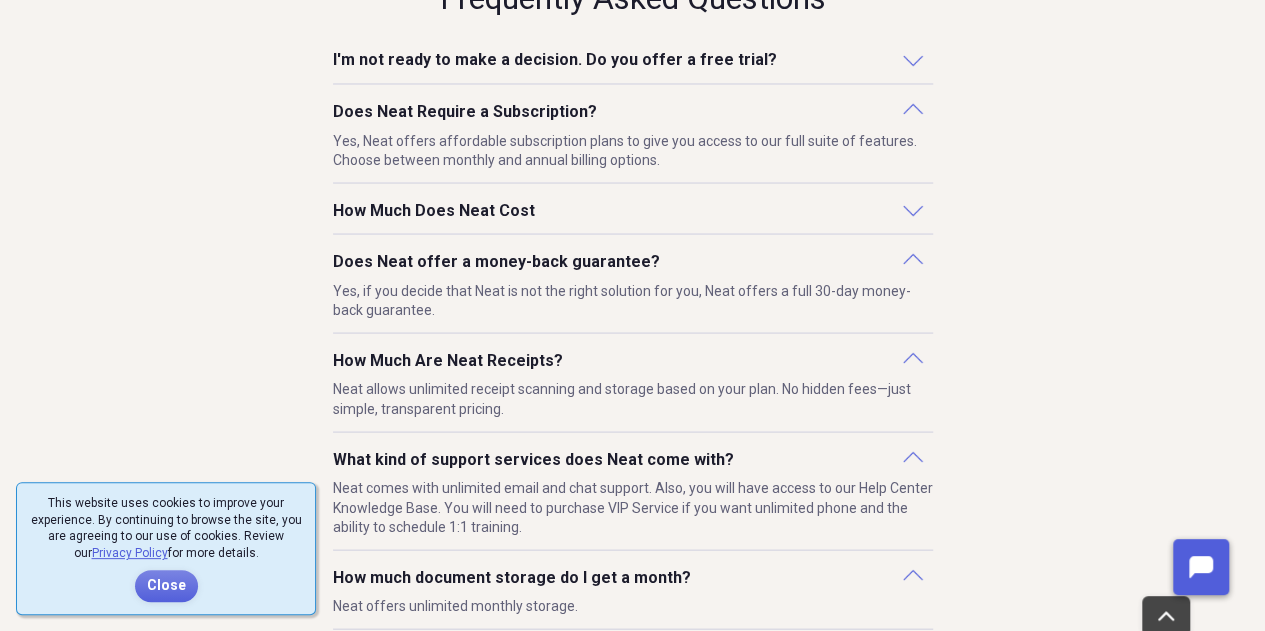 click on "How Much Does Neat Cost" at bounding box center [434, 210] 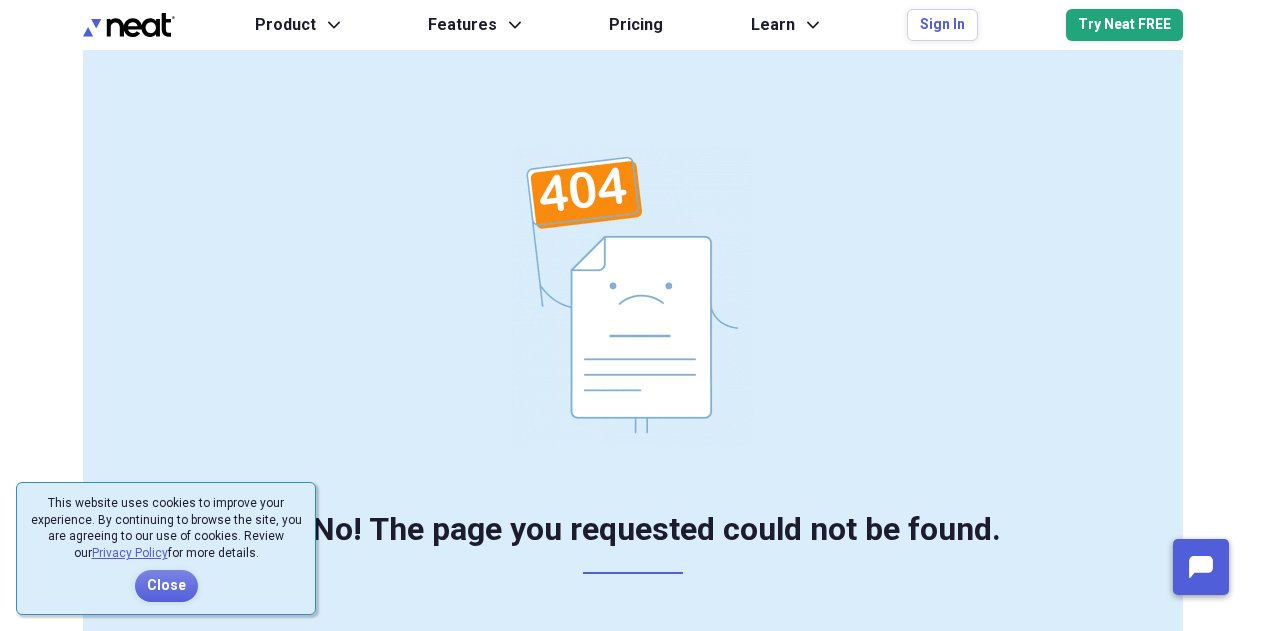 scroll, scrollTop: 0, scrollLeft: 0, axis: both 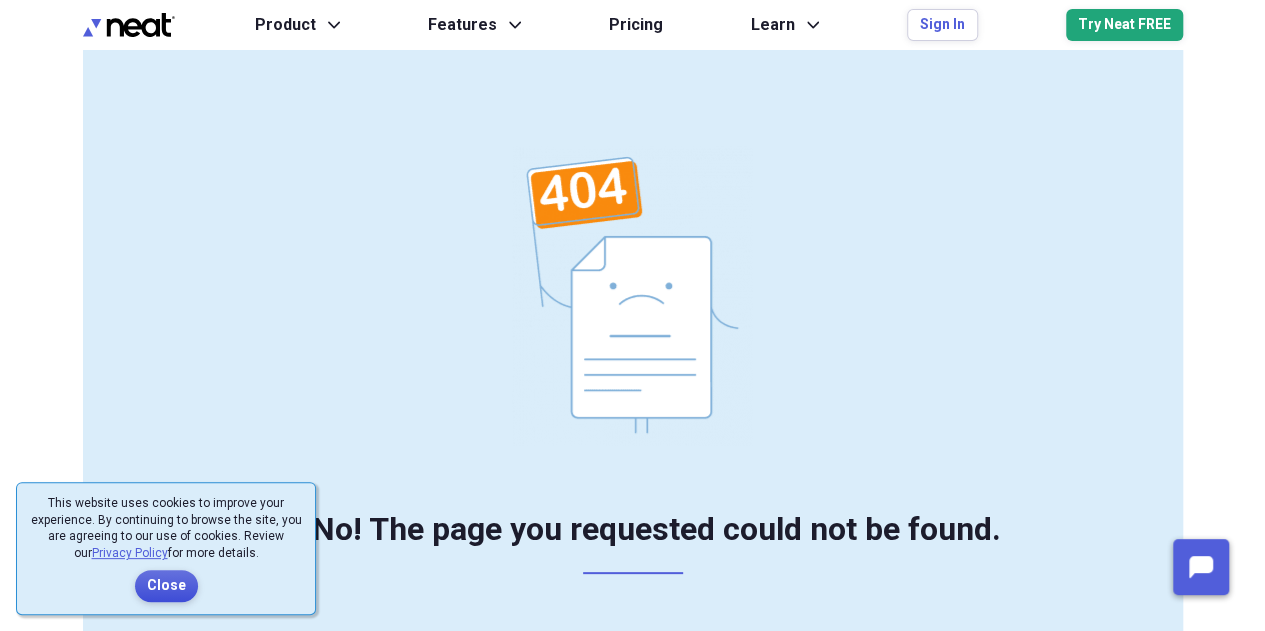 click on "Close" at bounding box center [166, 586] 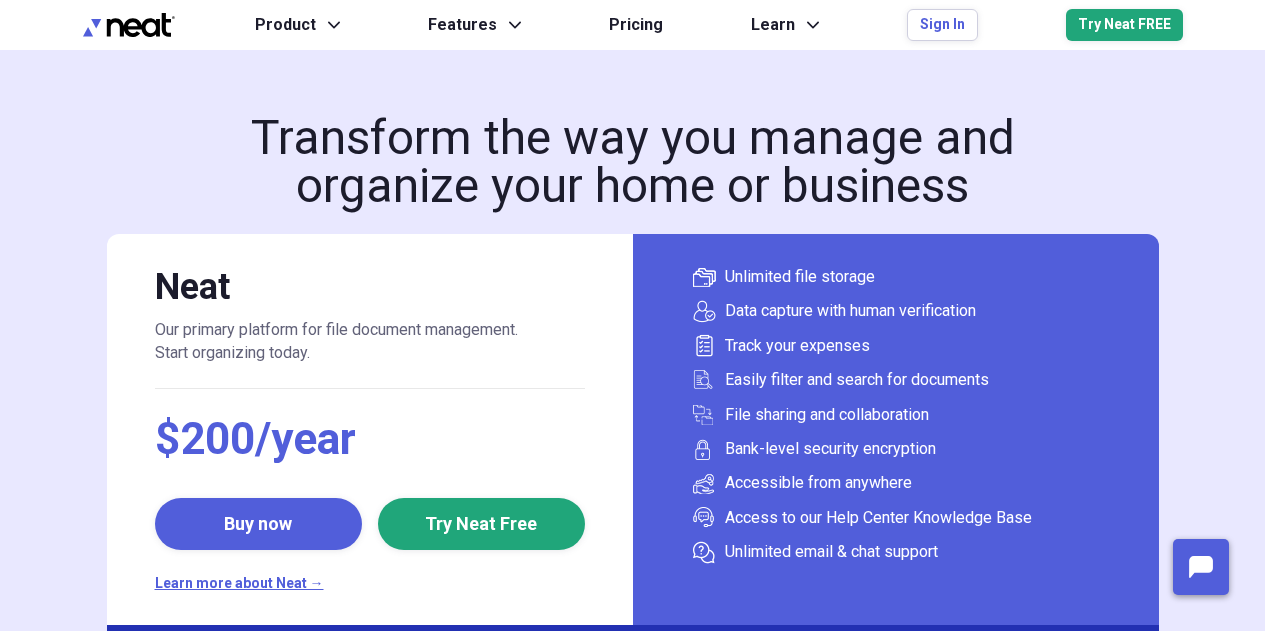 scroll, scrollTop: 0, scrollLeft: 0, axis: both 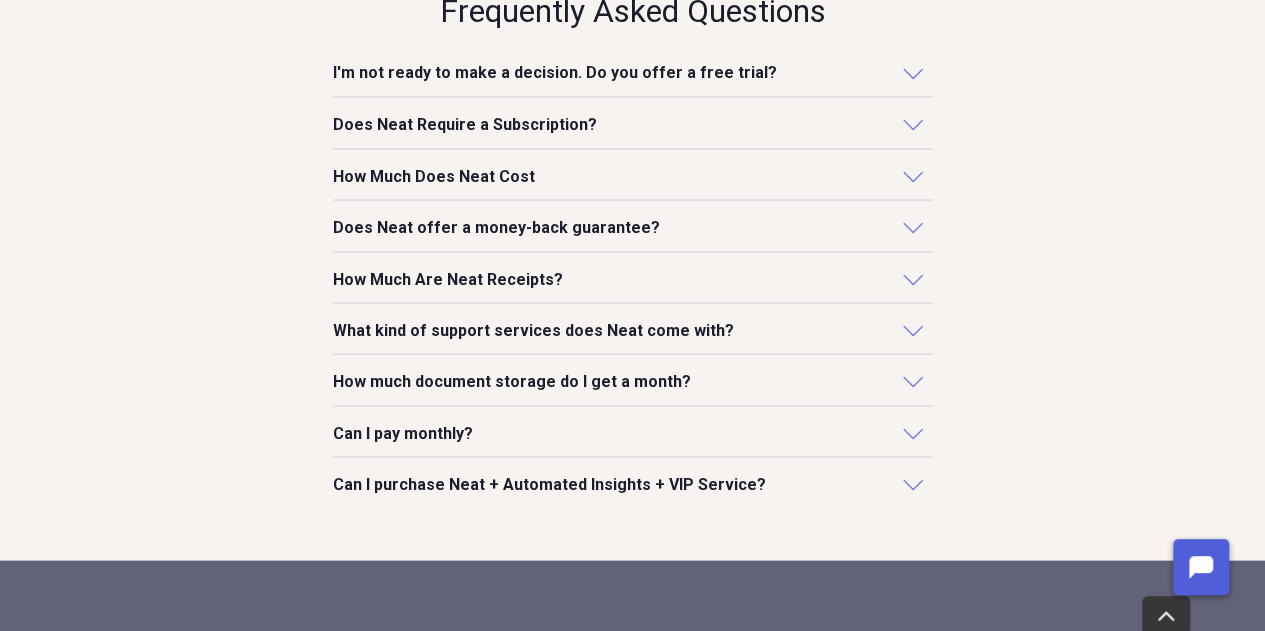 click on "How Much Are Neat Receipts?" at bounding box center [633, 279] 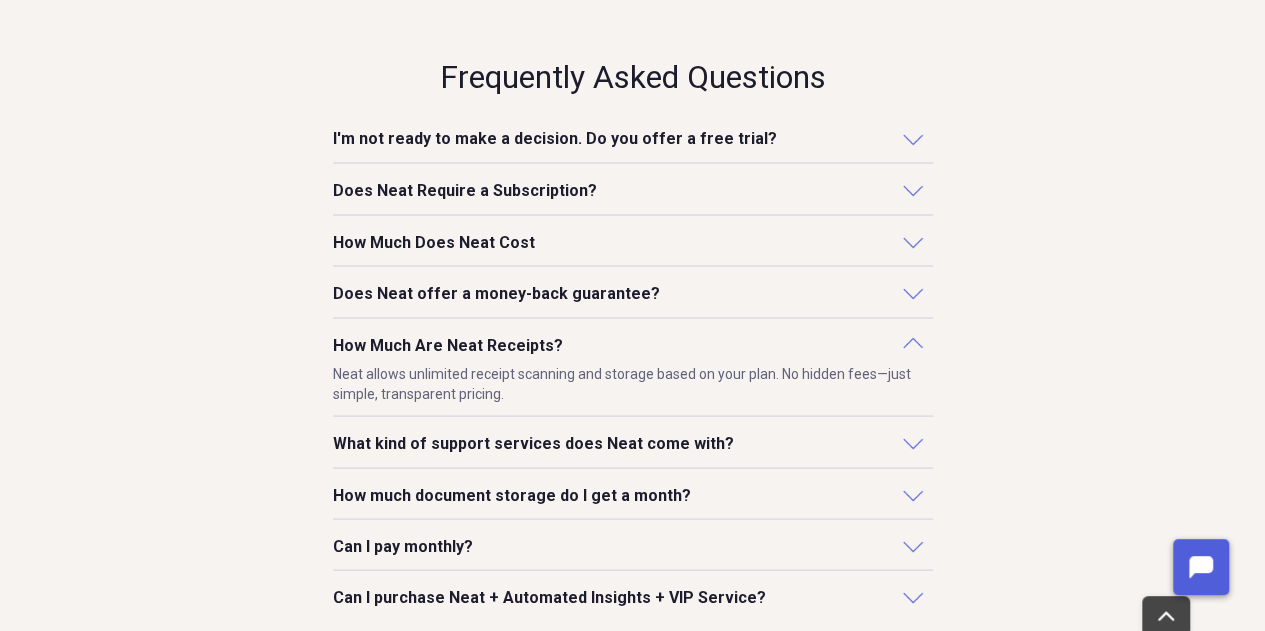 scroll, scrollTop: 1706, scrollLeft: 0, axis: vertical 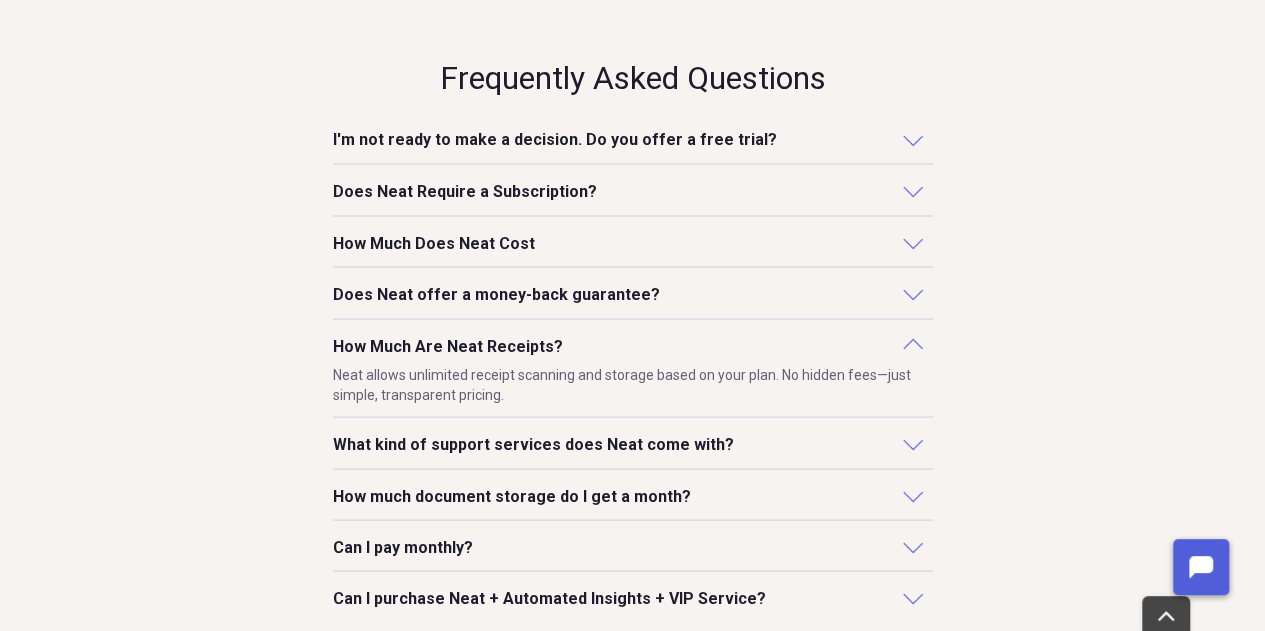 click at bounding box center (913, 293) 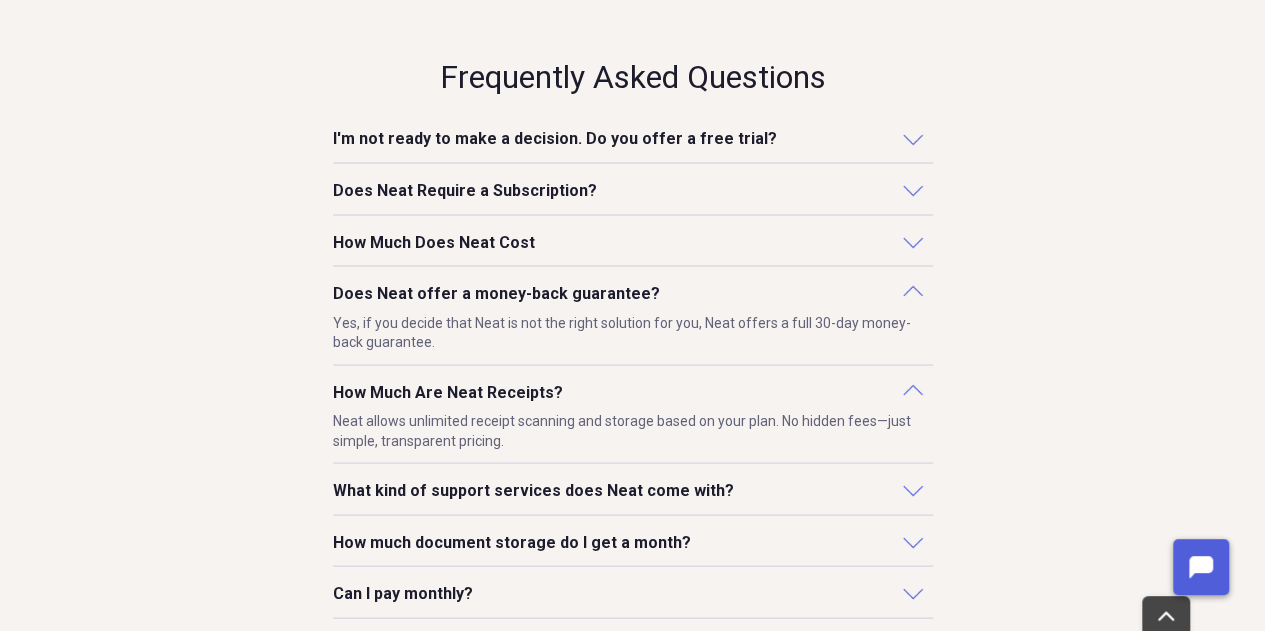 scroll, scrollTop: 1702, scrollLeft: 0, axis: vertical 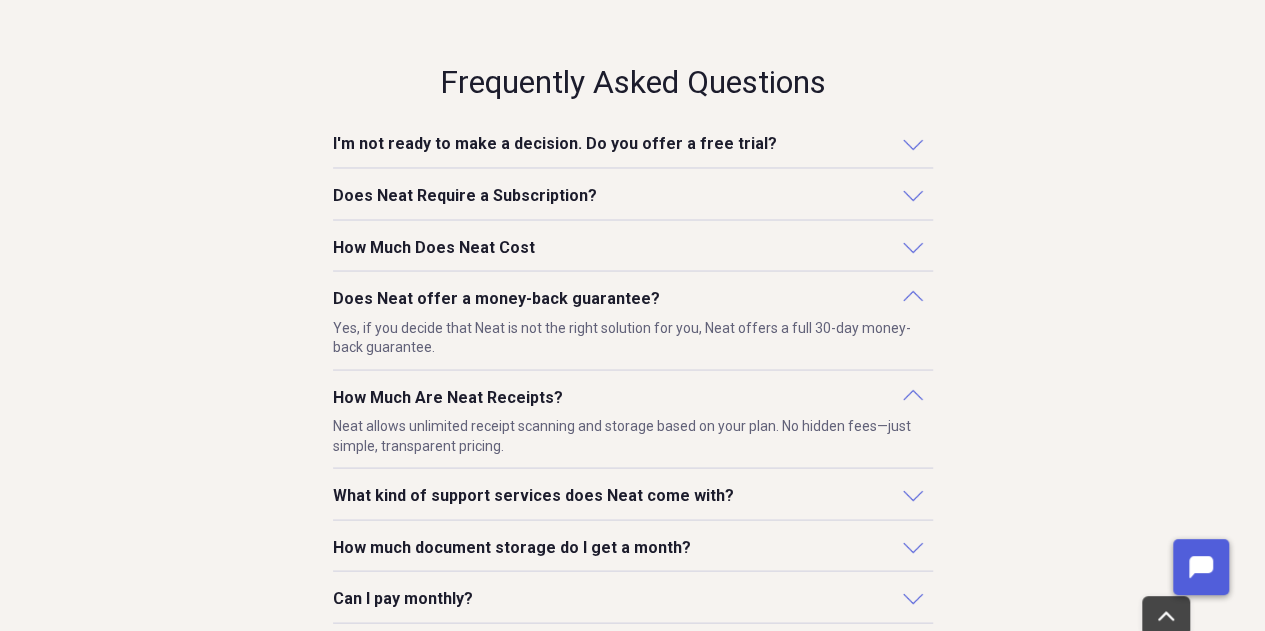 click on "How Much Does Neat Cost" at bounding box center [633, 247] 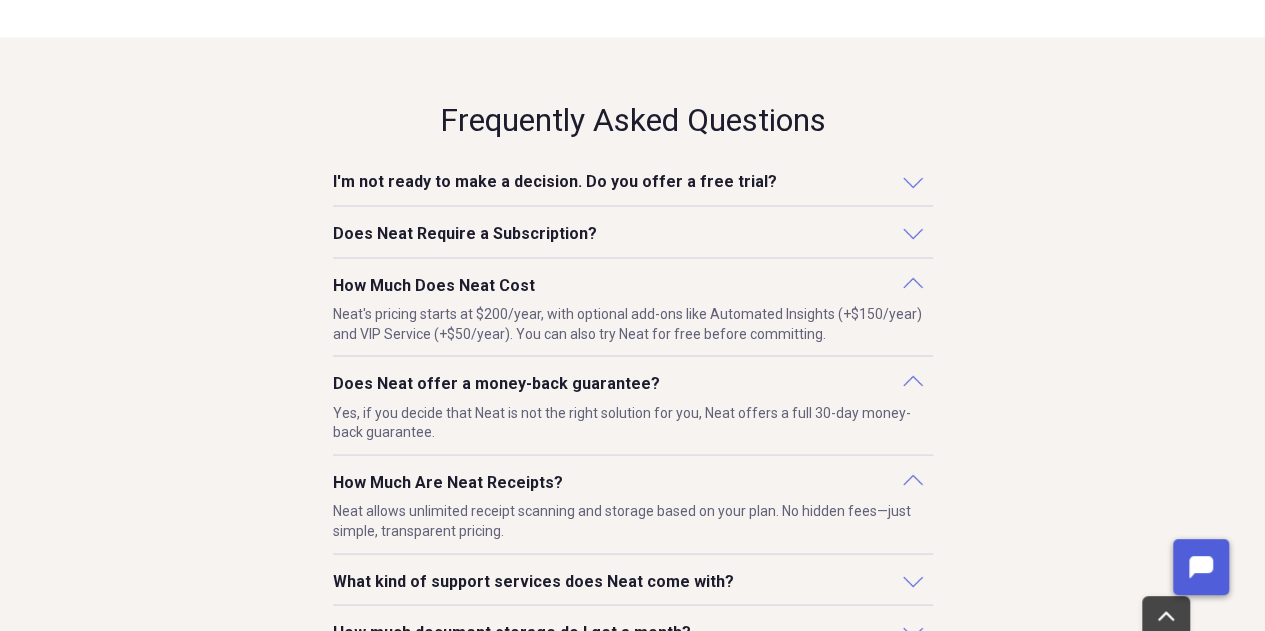 scroll, scrollTop: 1655, scrollLeft: 0, axis: vertical 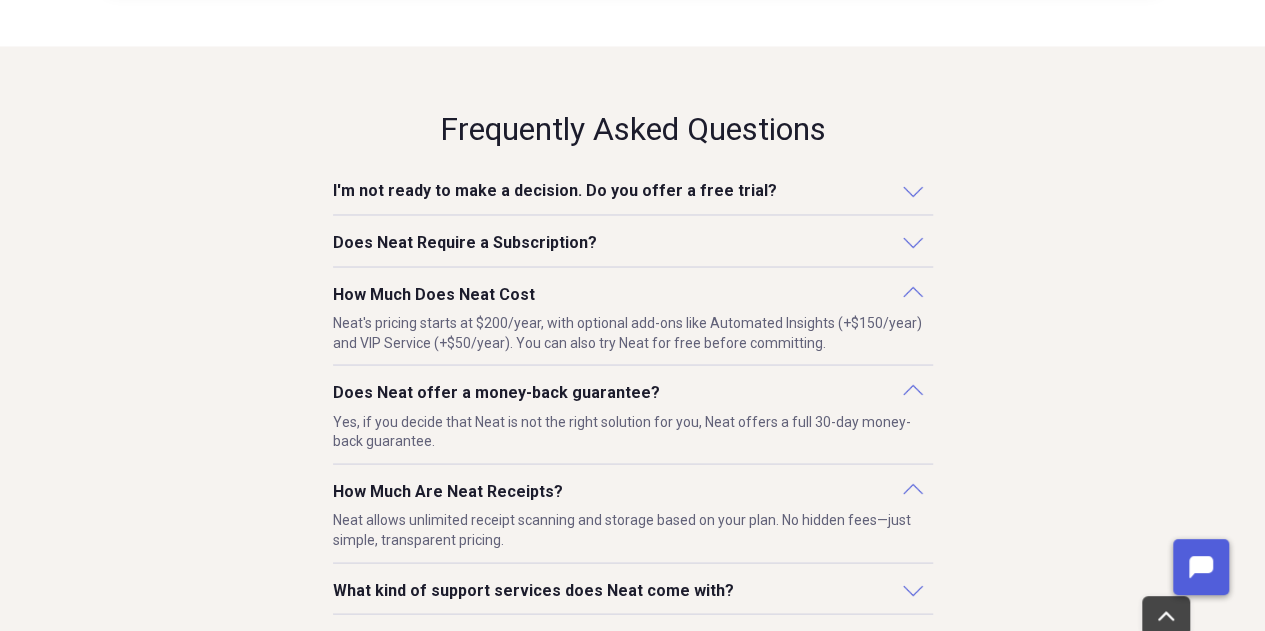 click on "Does Neat Require a Subscription?" at bounding box center (633, 242) 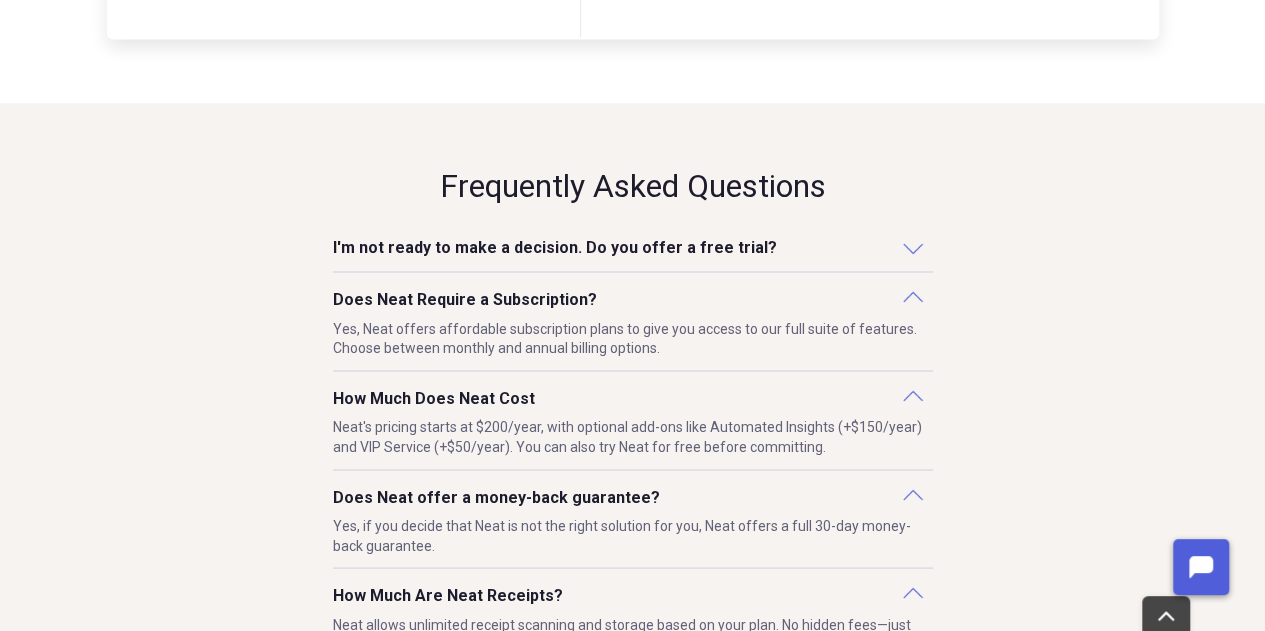 scroll, scrollTop: 1596, scrollLeft: 0, axis: vertical 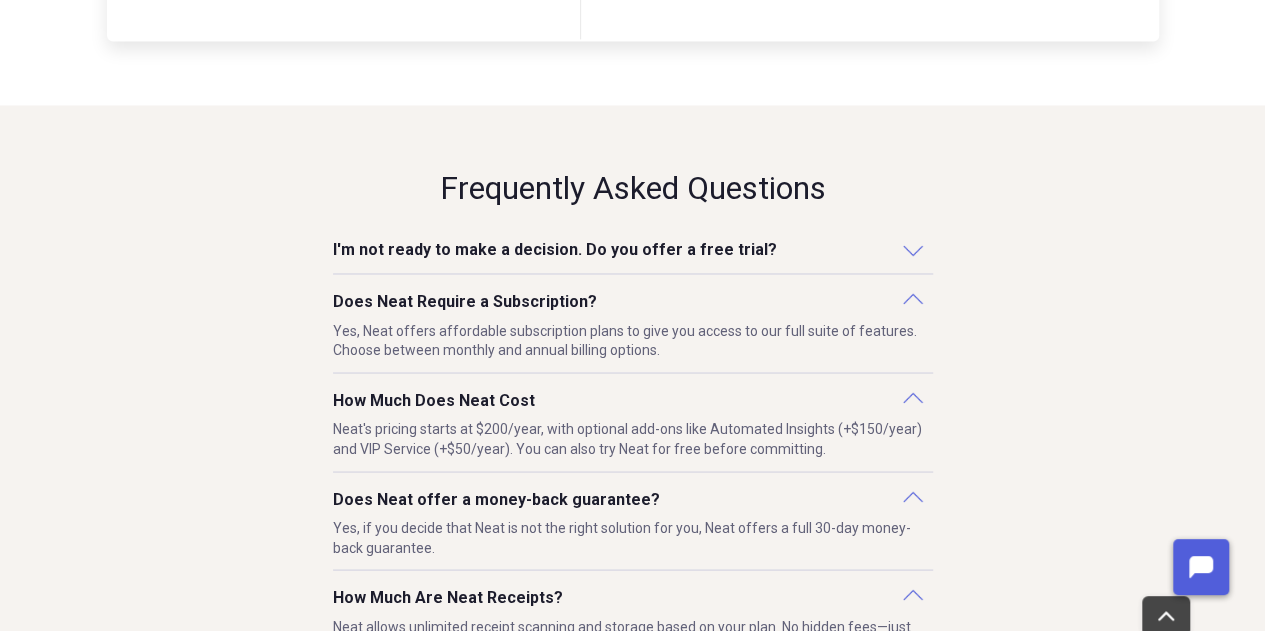 click on "I'm not ready to make a decision. Do you offer a free trial?" at bounding box center [633, 250] 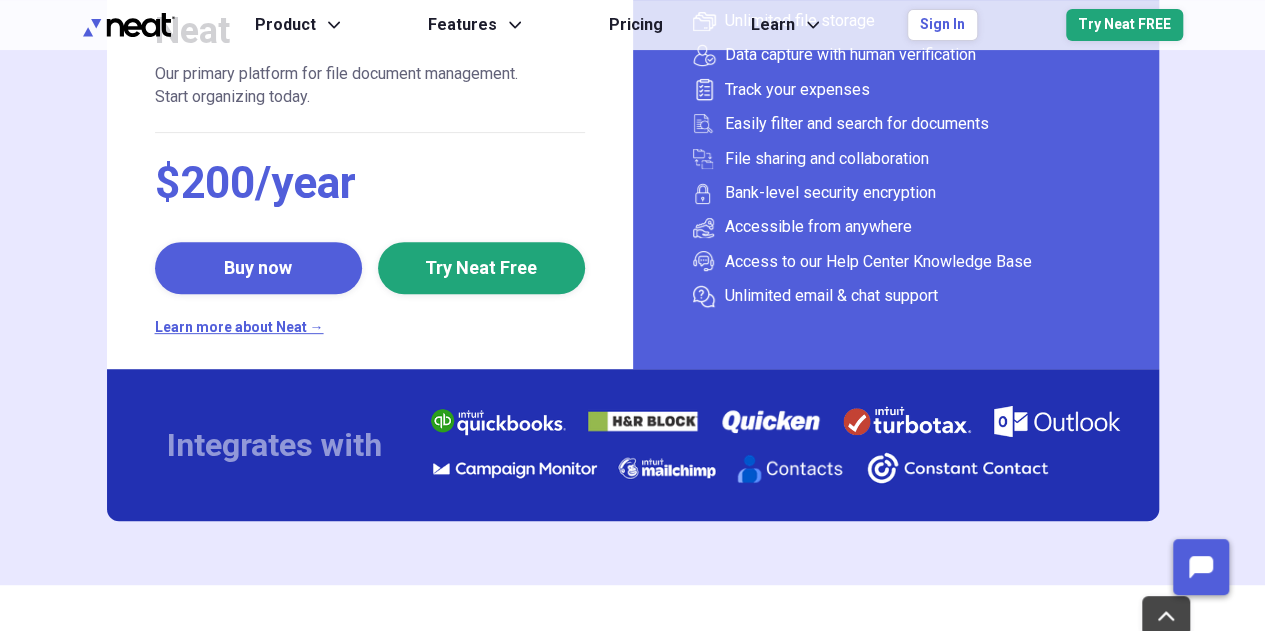 scroll, scrollTop: 257, scrollLeft: 0, axis: vertical 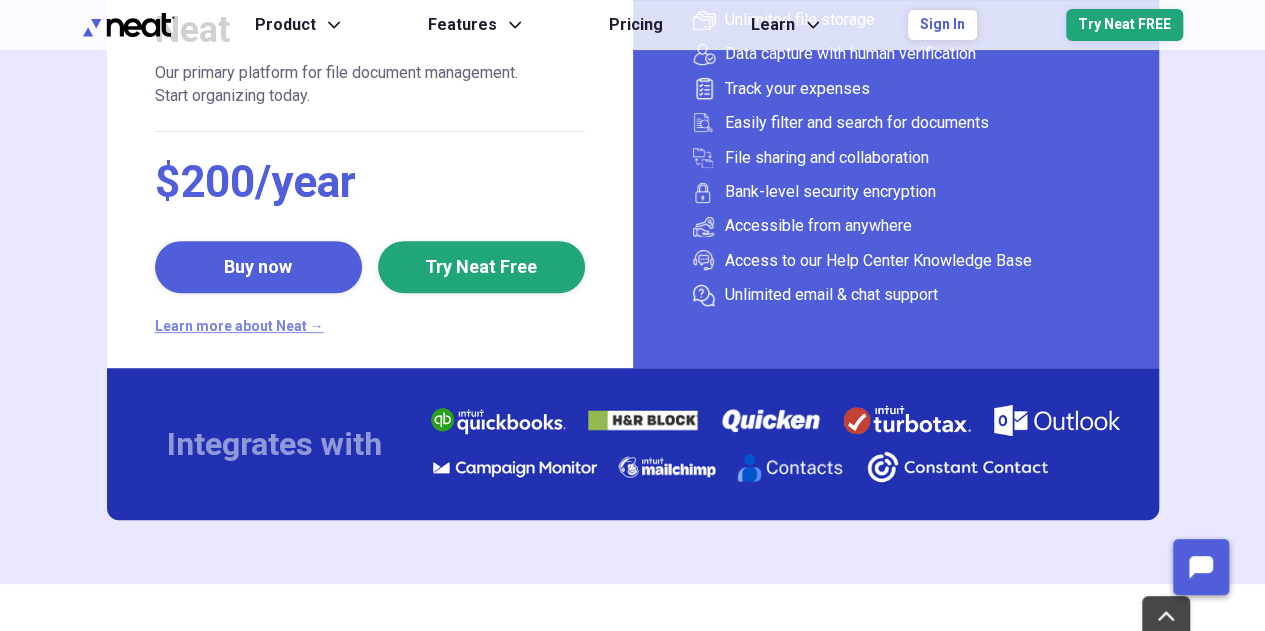 click on "Learn more about Neat →" at bounding box center [370, 327] 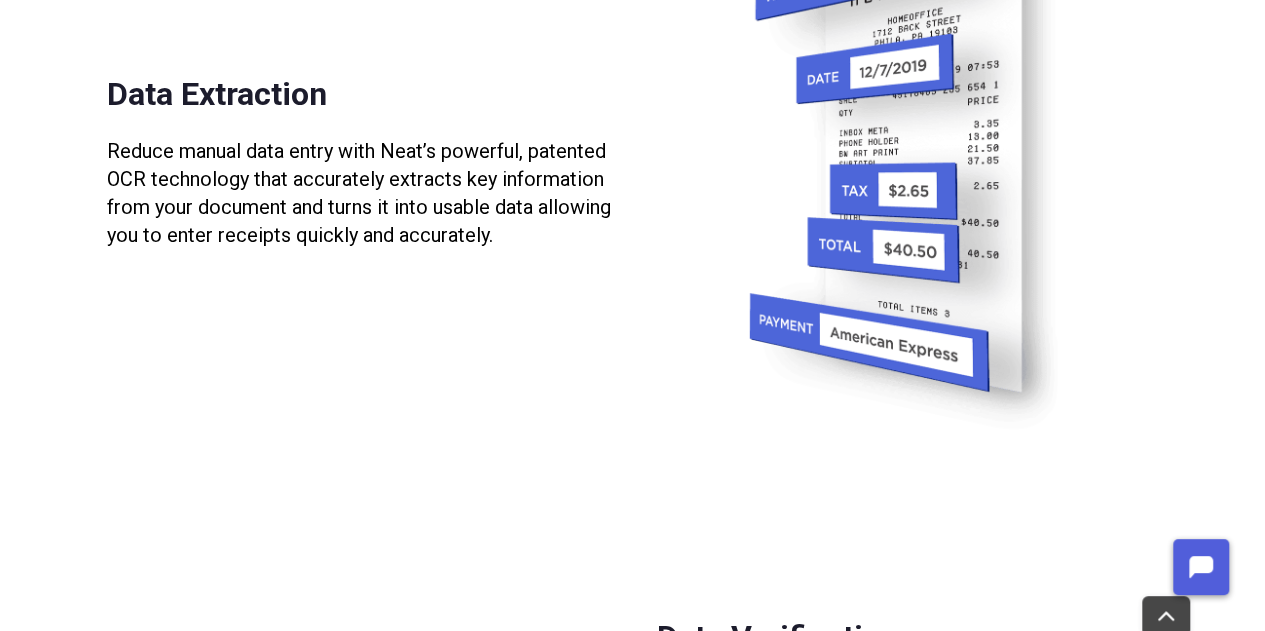 scroll, scrollTop: 1992, scrollLeft: 0, axis: vertical 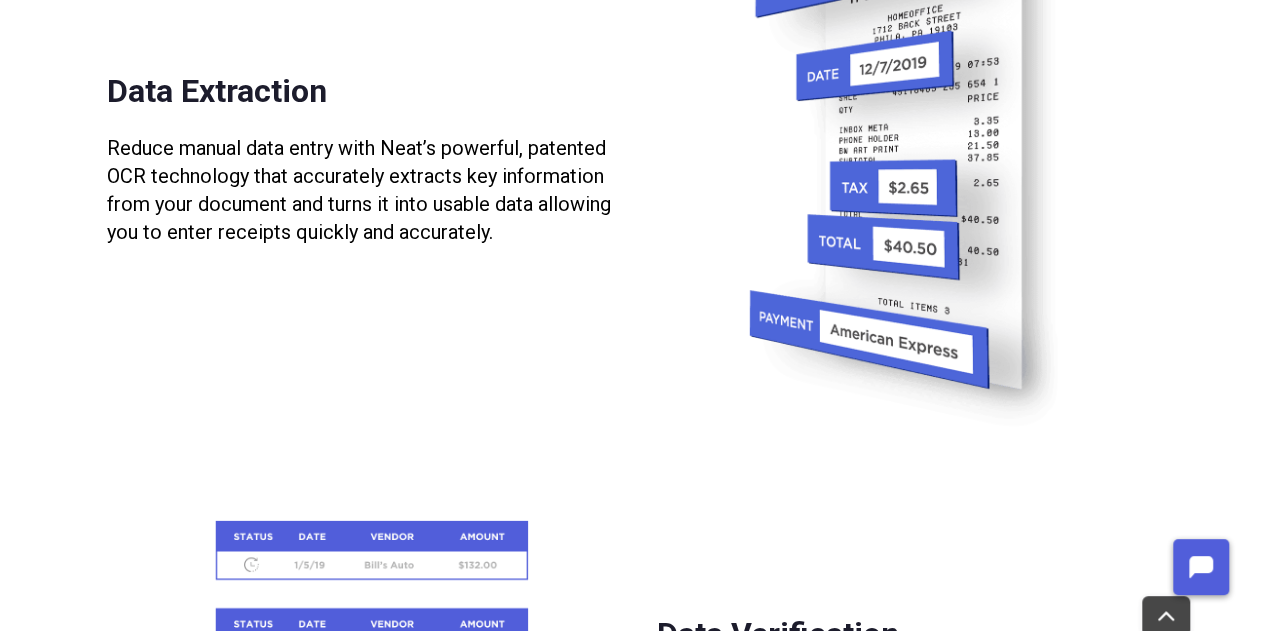 click on "Data Extraction Reduce manual data entry with Neat’s powerful, patented OCR technology that accurately extracts key information from your document and turns it into usable data allowing you to enter receipts quickly and accurately." at bounding box center [370, 159] 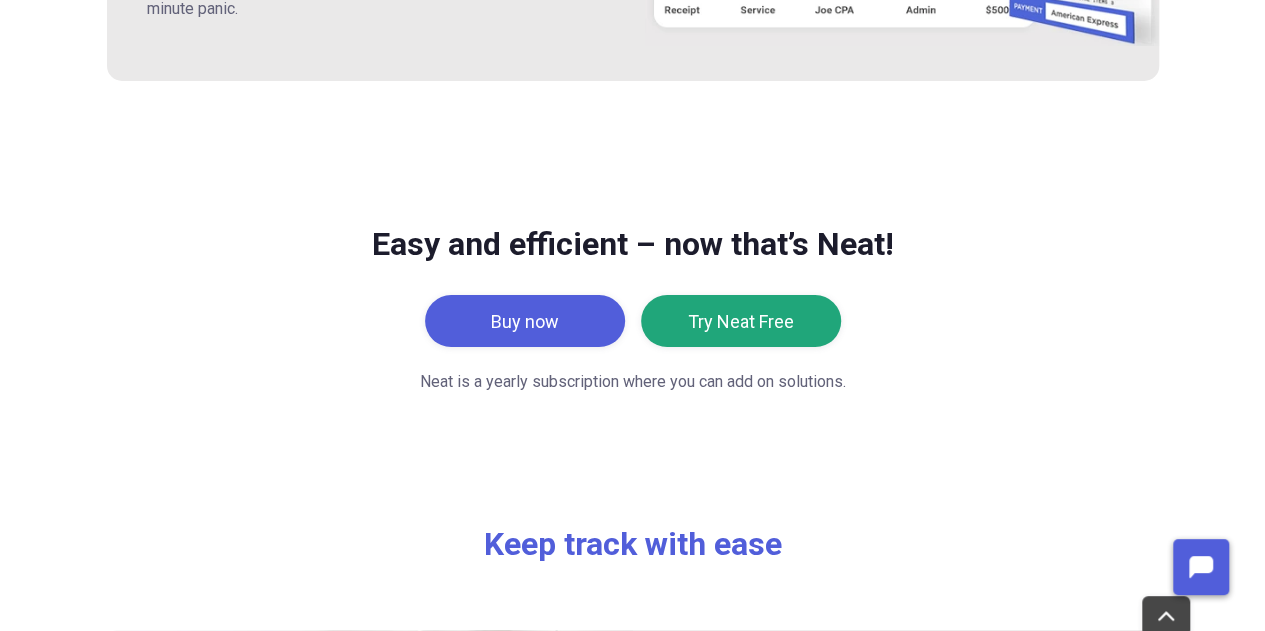 scroll, scrollTop: 3730, scrollLeft: 0, axis: vertical 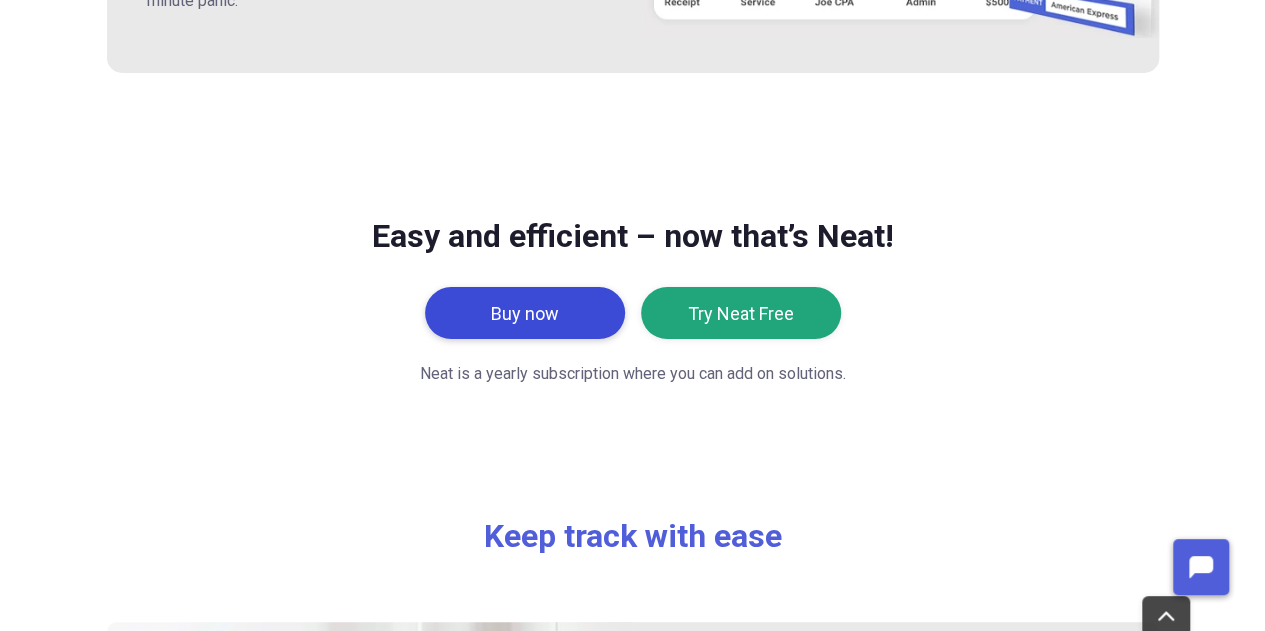 click on "Buy now" at bounding box center (525, 313) 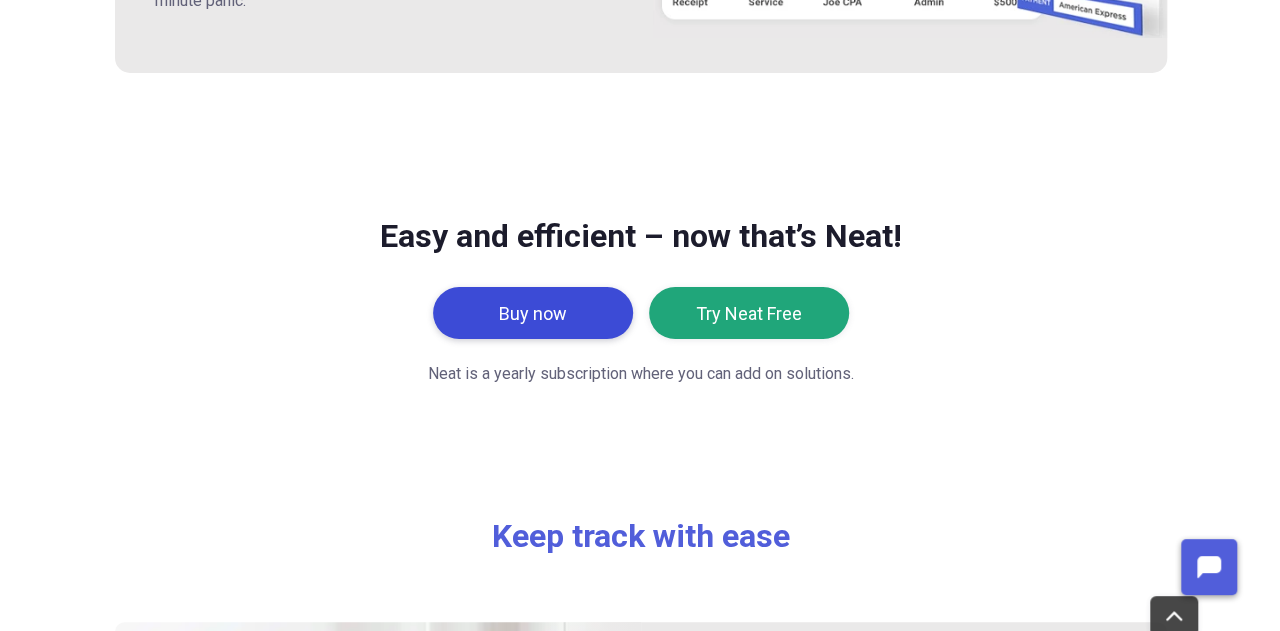 scroll, scrollTop: 0, scrollLeft: 0, axis: both 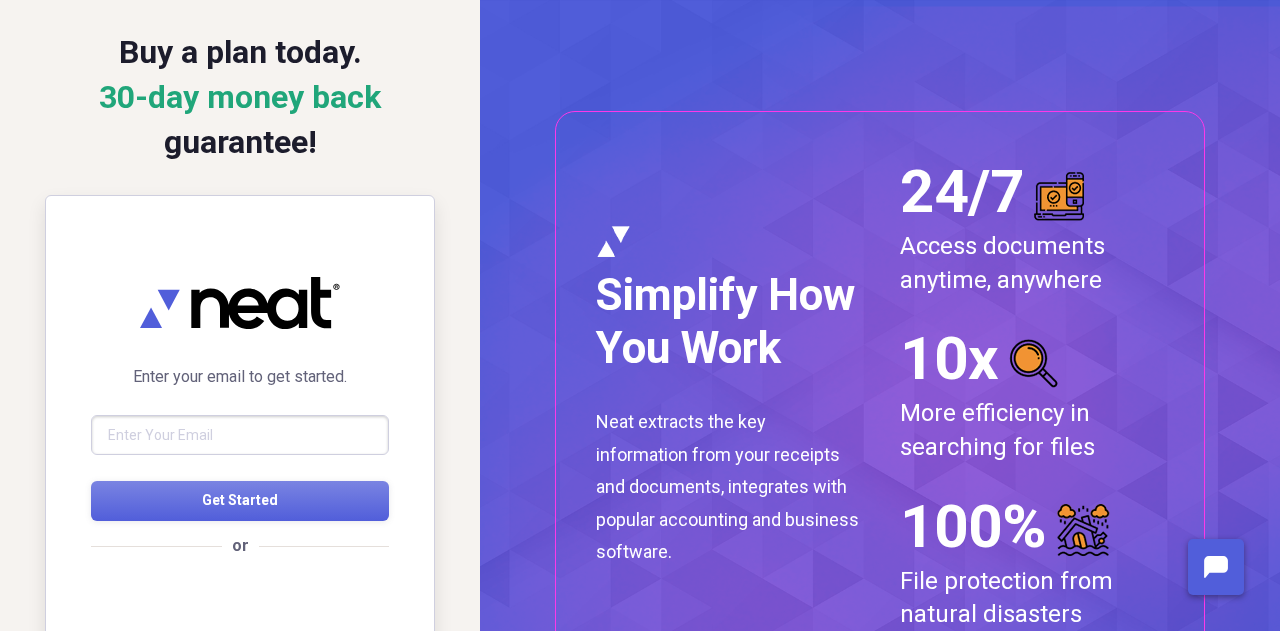 click on "30-day money back" at bounding box center [240, 97] 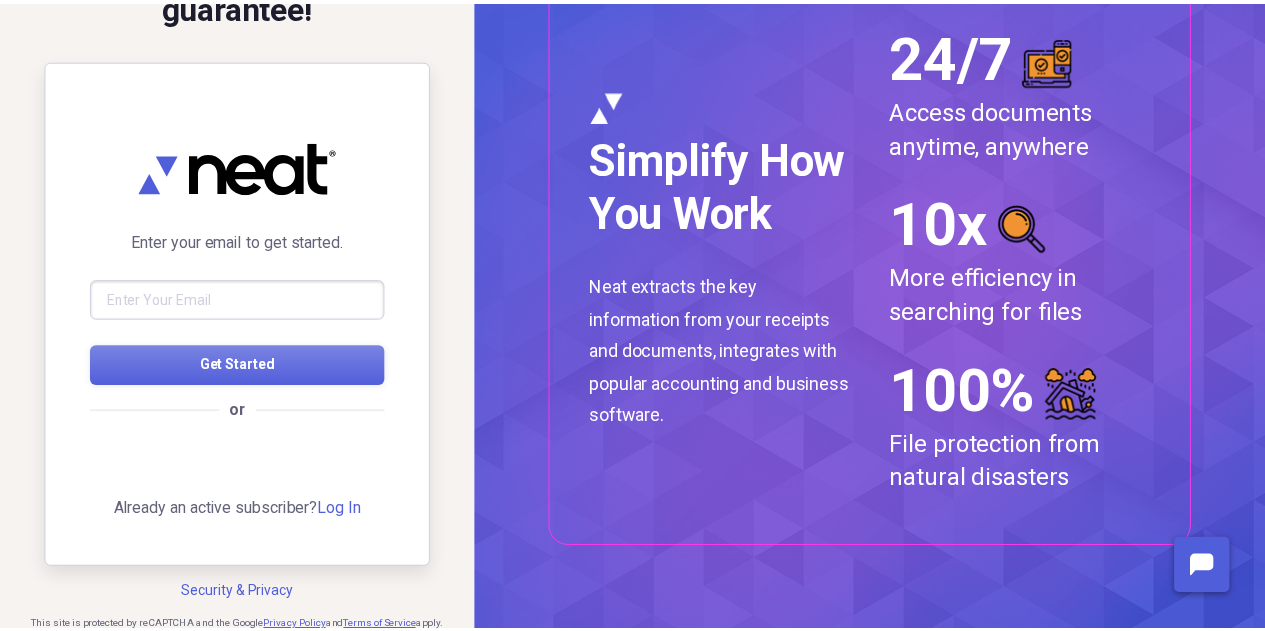 scroll, scrollTop: 3730, scrollLeft: 0, axis: vertical 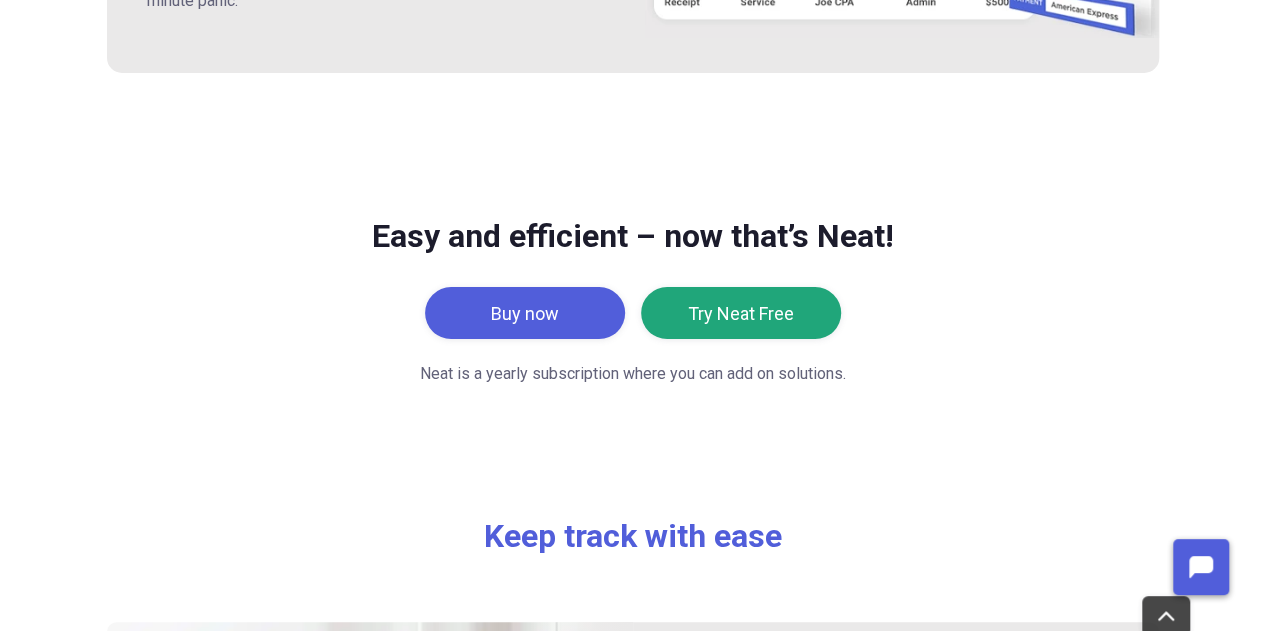 click on "Easy and efficient – now that’s Neat! Buy now Try Neat Free Neat is a yearly subscription where you can add on solutions." at bounding box center [633, 301] 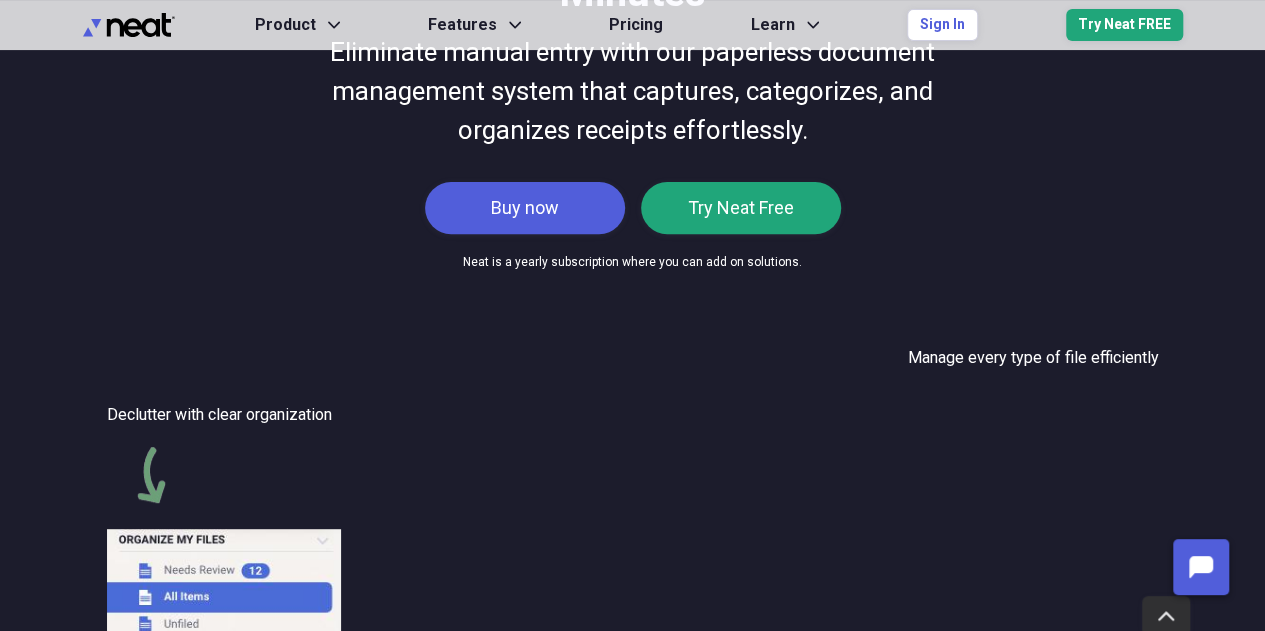 scroll, scrollTop: 245, scrollLeft: 0, axis: vertical 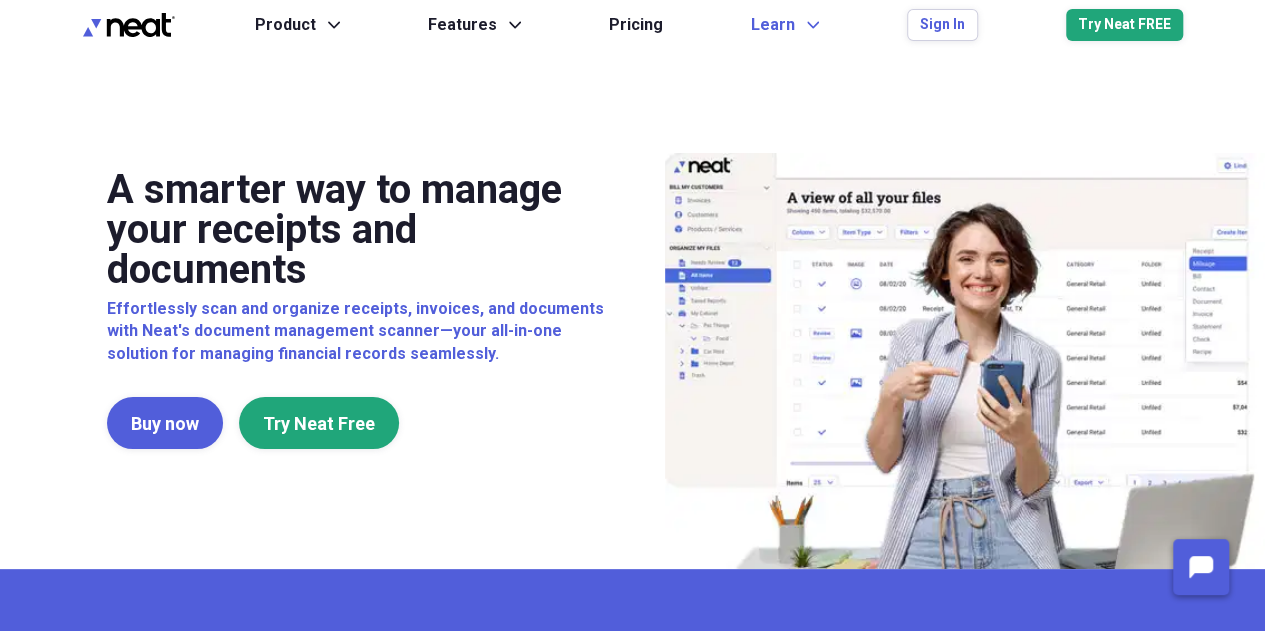 click on "Learn" at bounding box center [773, 25] 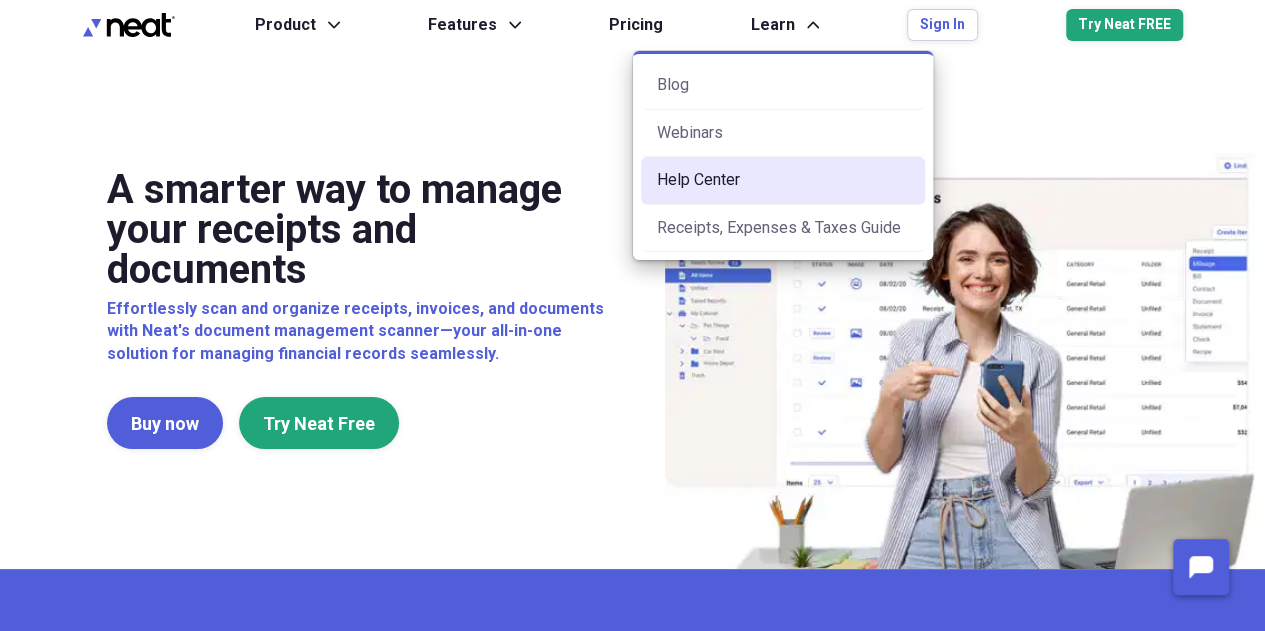 click on "Help Center" at bounding box center [783, 180] 